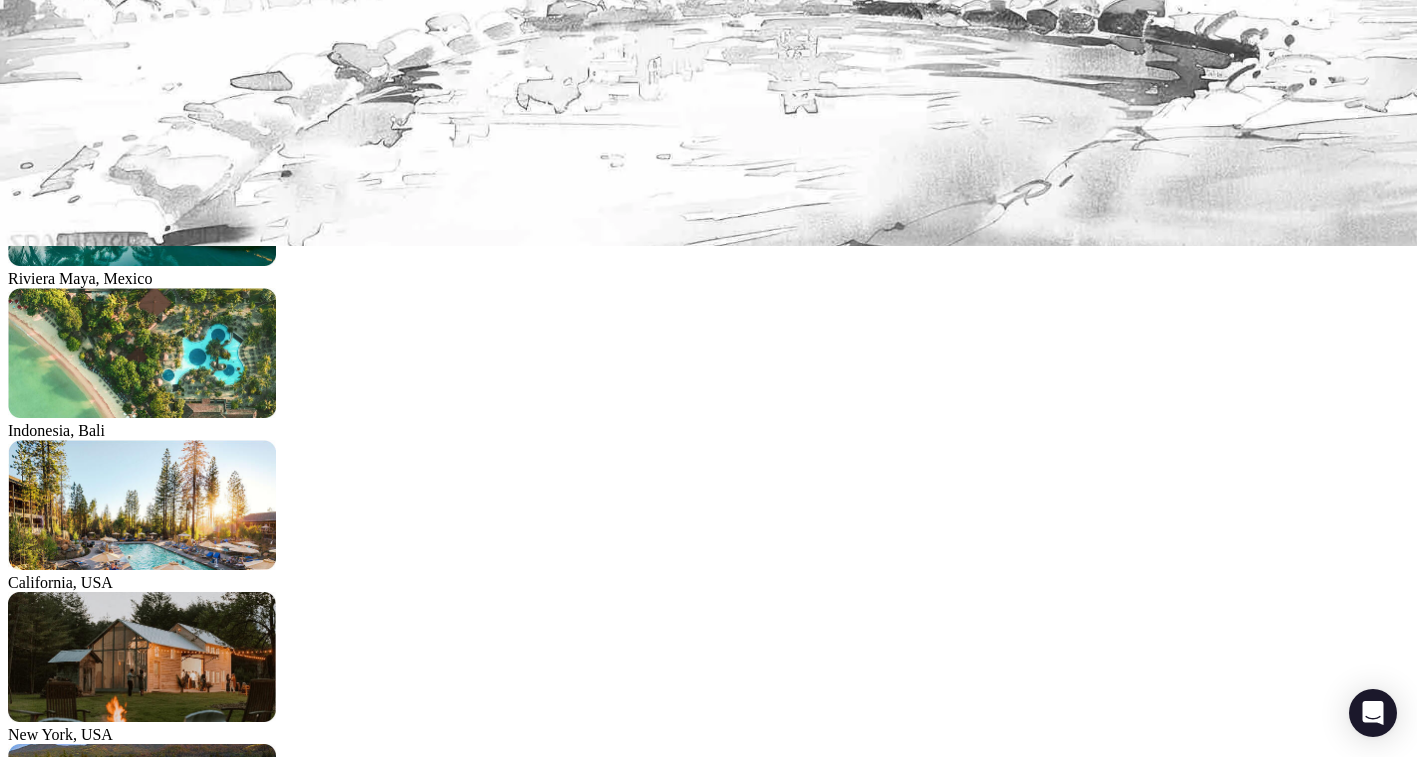 scroll, scrollTop: 0, scrollLeft: 0, axis: both 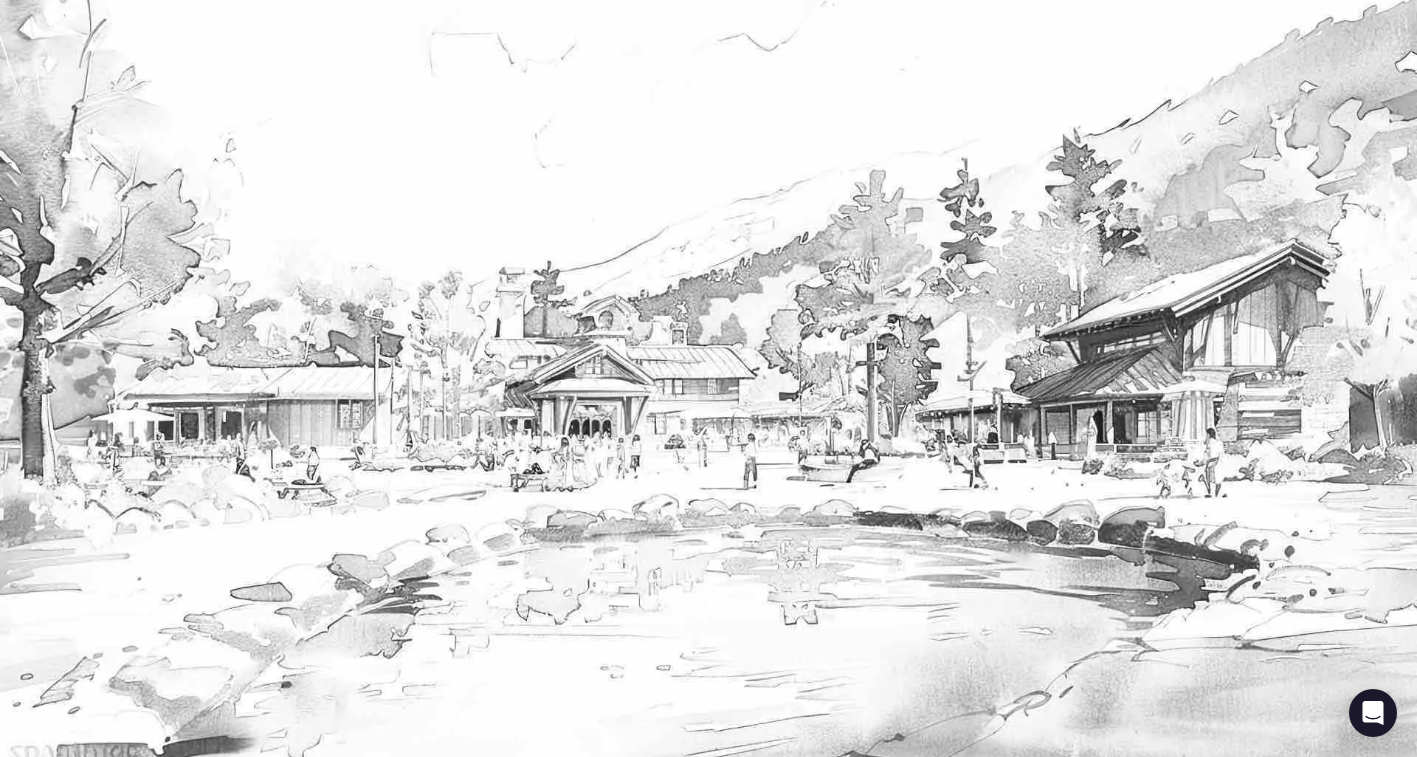 click on "My retreats" at bounding box center (49, 1856) 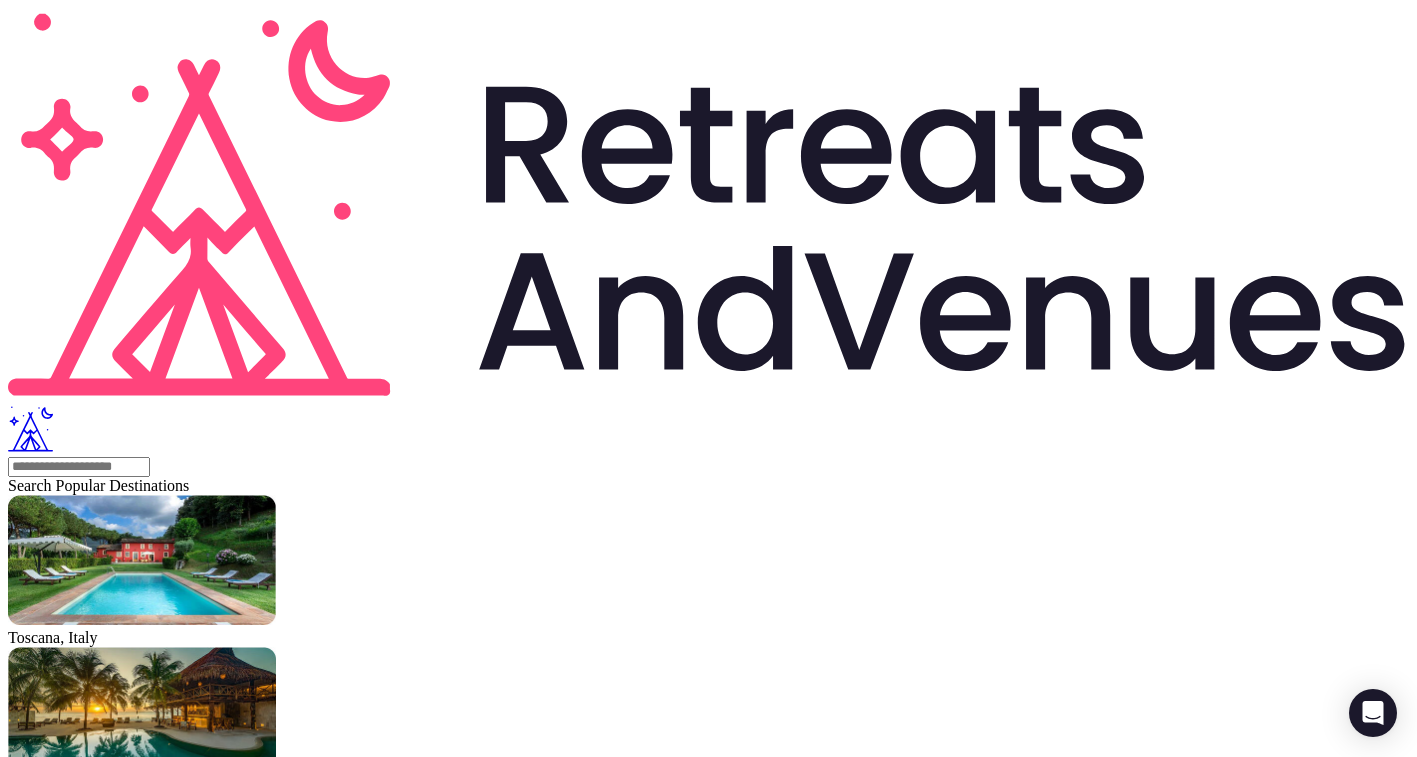 click on "Proxify" at bounding box center (32, 2232) 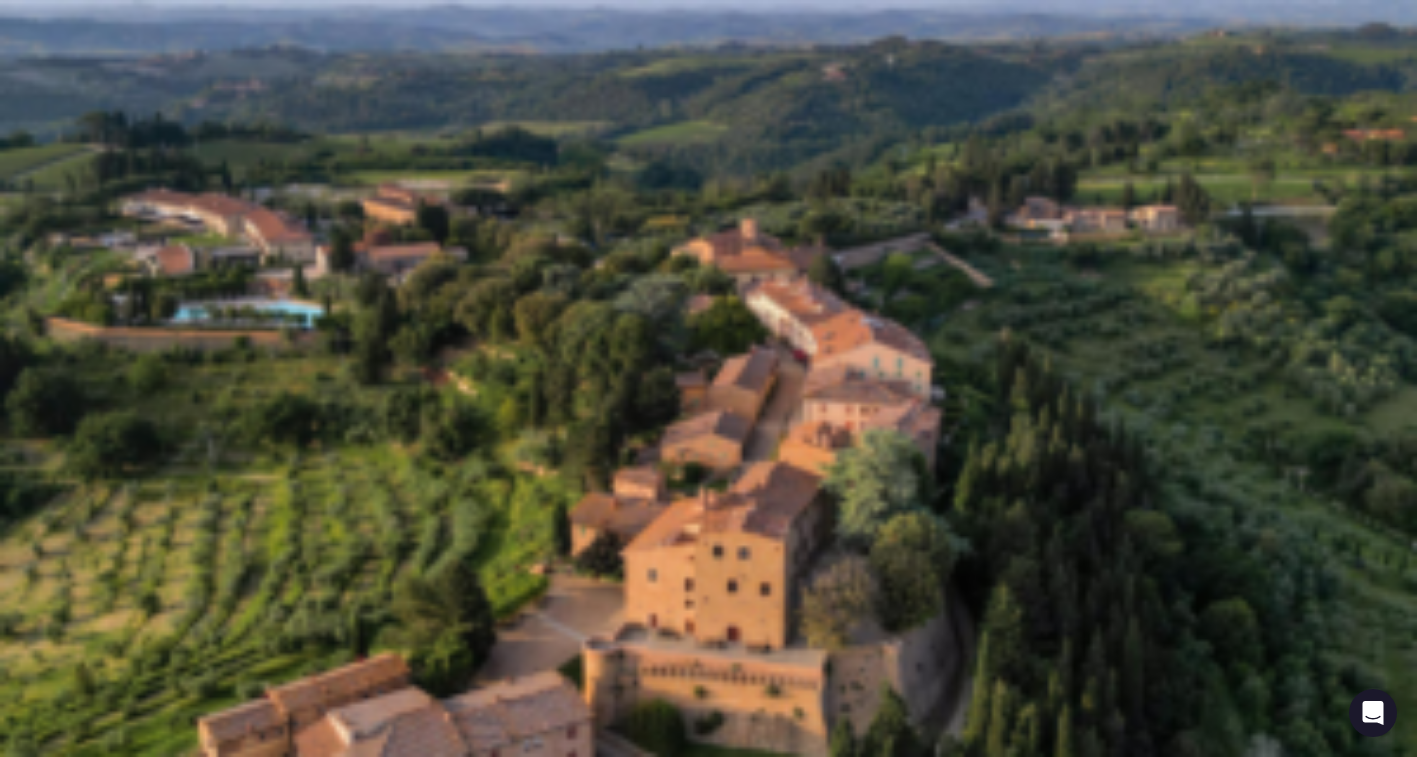 click on "Proposals" at bounding box center [708, 2490] 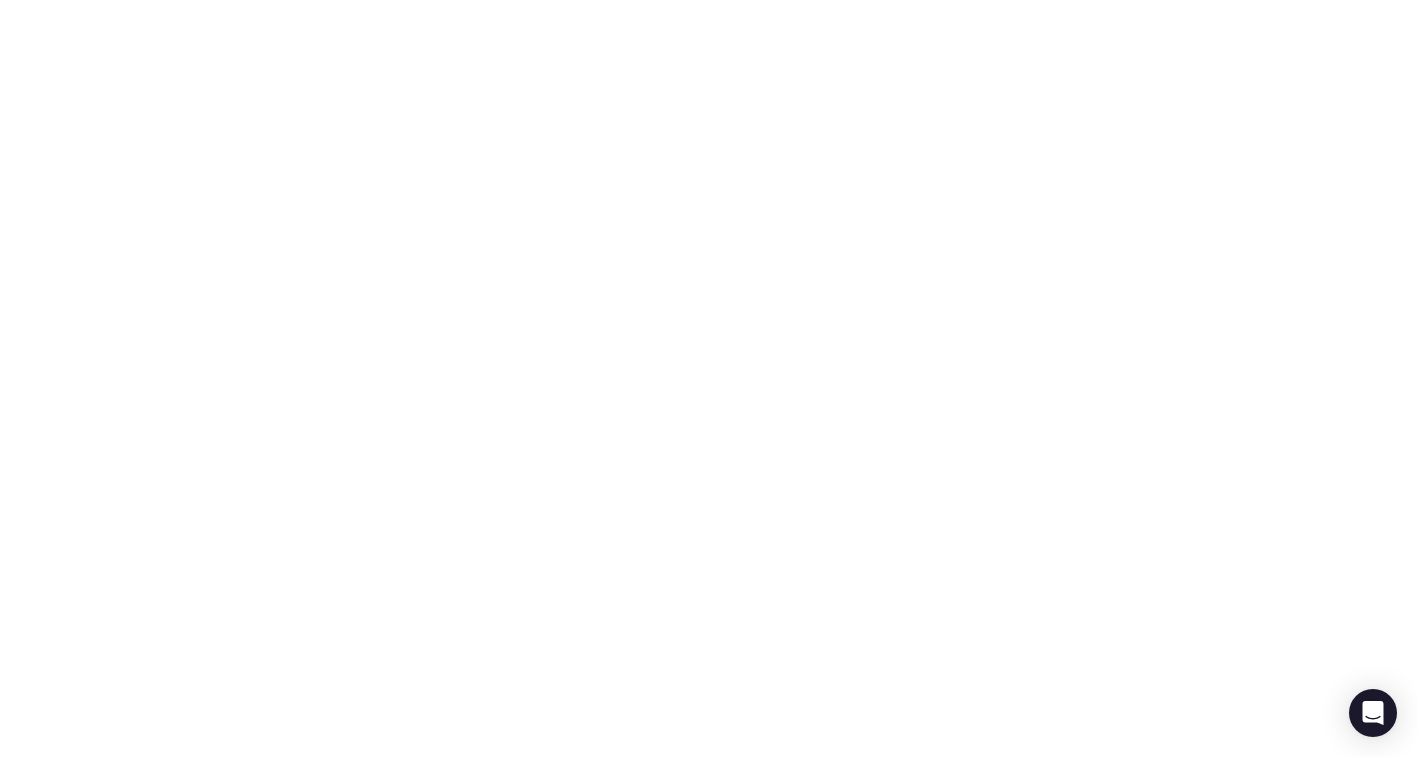 scroll, scrollTop: 941, scrollLeft: 0, axis: vertical 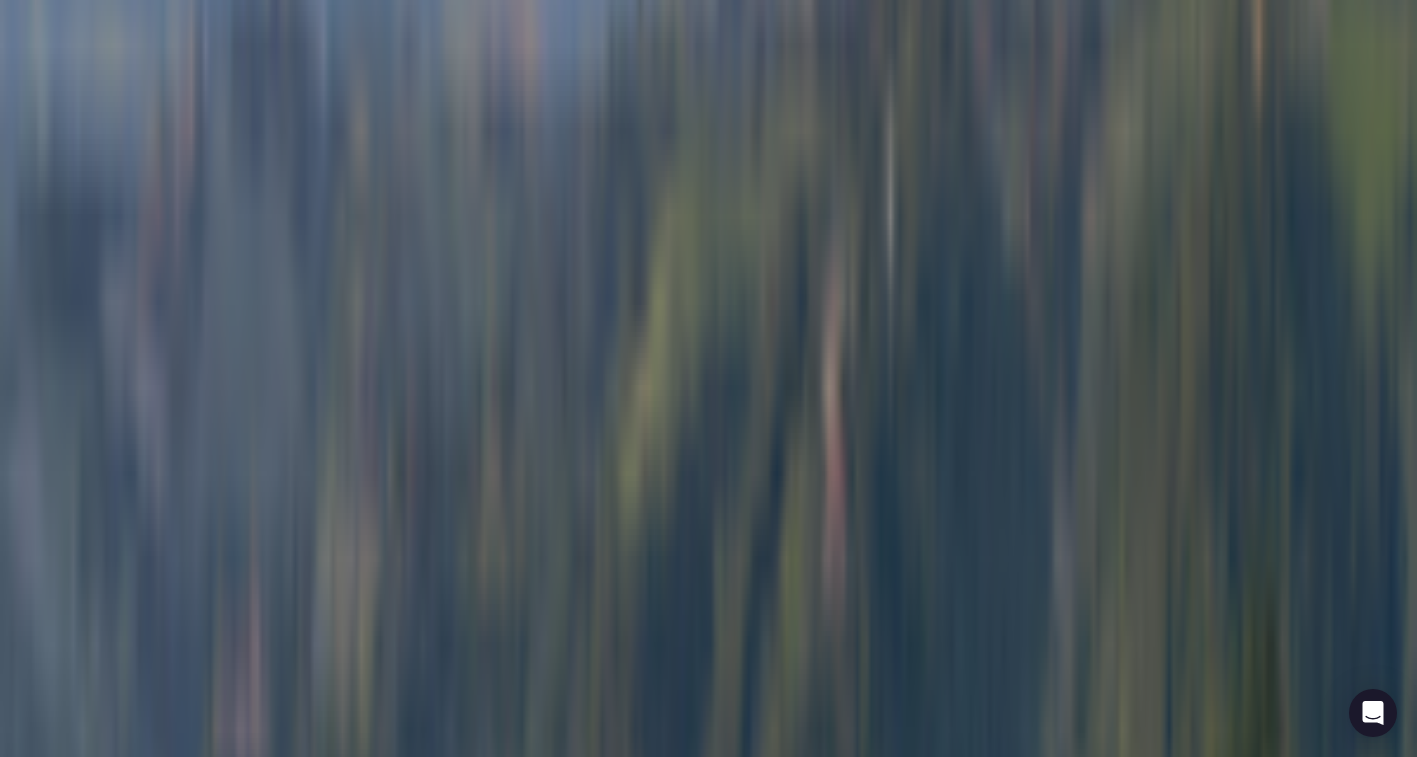 drag, startPoint x: 1116, startPoint y: 144, endPoint x: 951, endPoint y: 148, distance: 165.04848 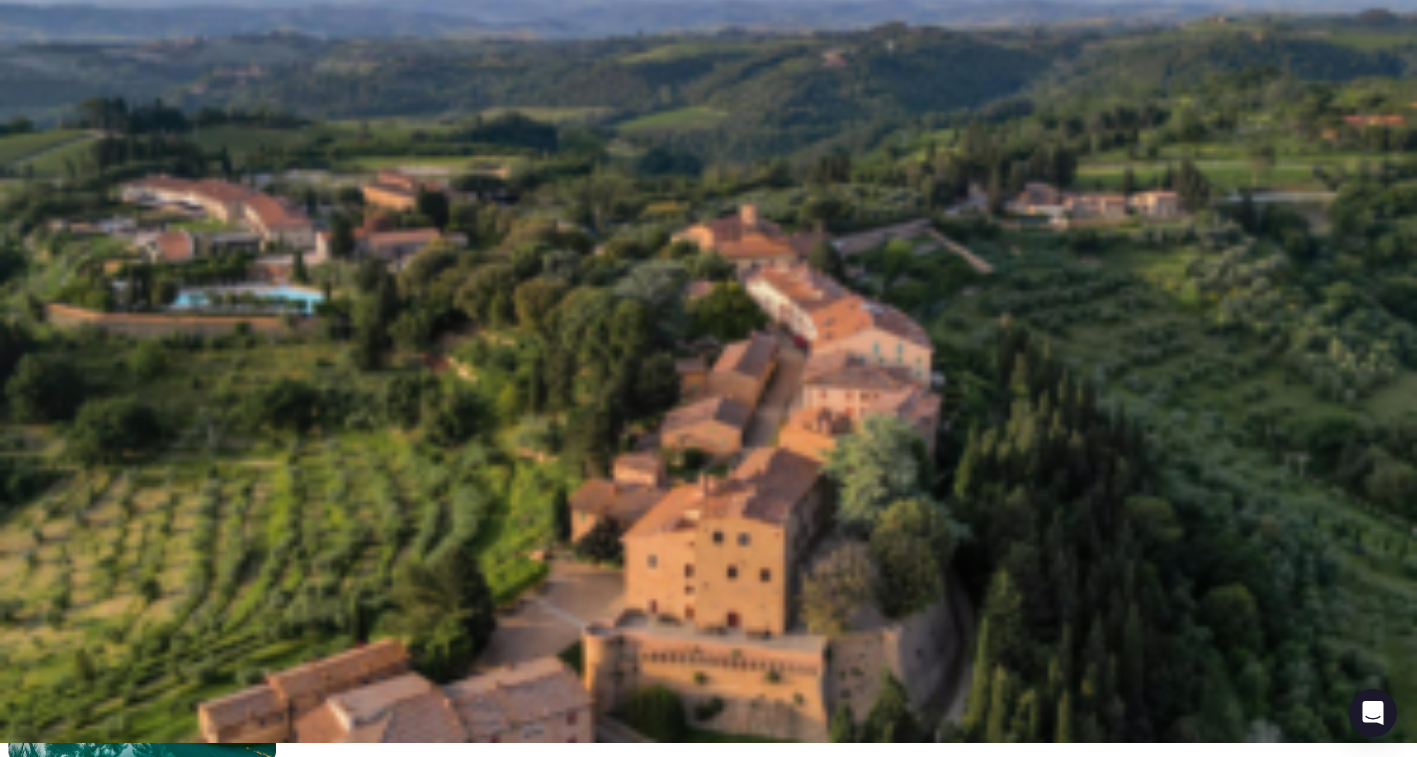 scroll, scrollTop: 0, scrollLeft: 0, axis: both 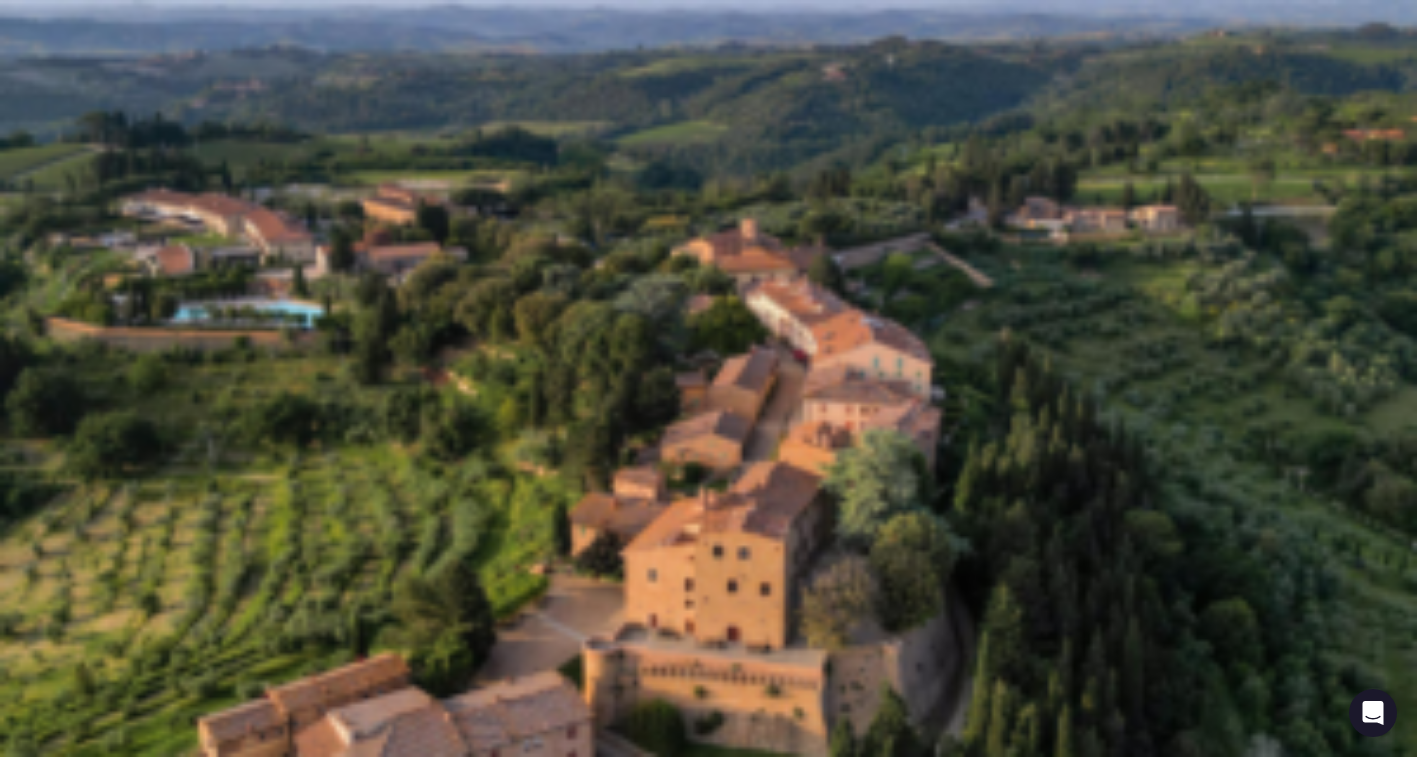click on "Proposals" at bounding box center (708, 2490) 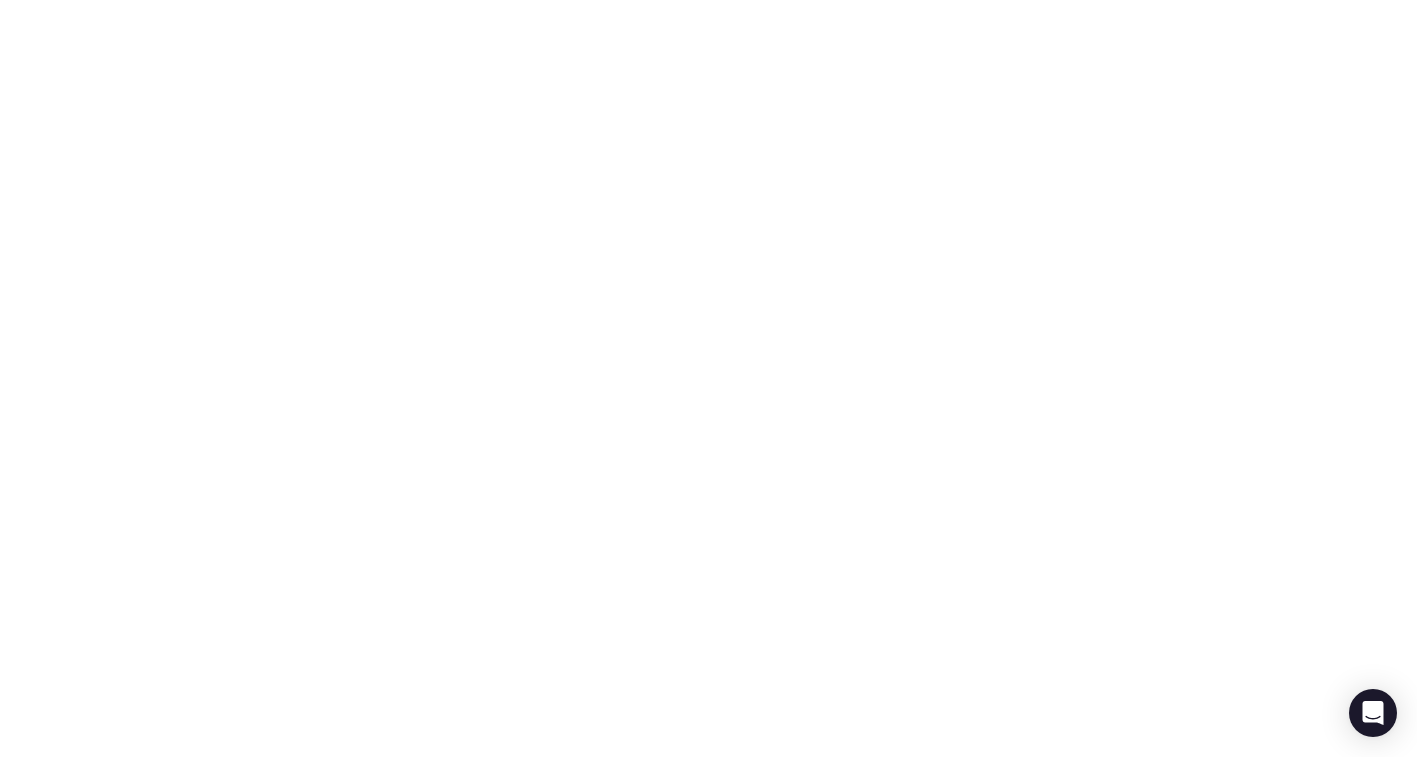 scroll, scrollTop: 907, scrollLeft: 0, axis: vertical 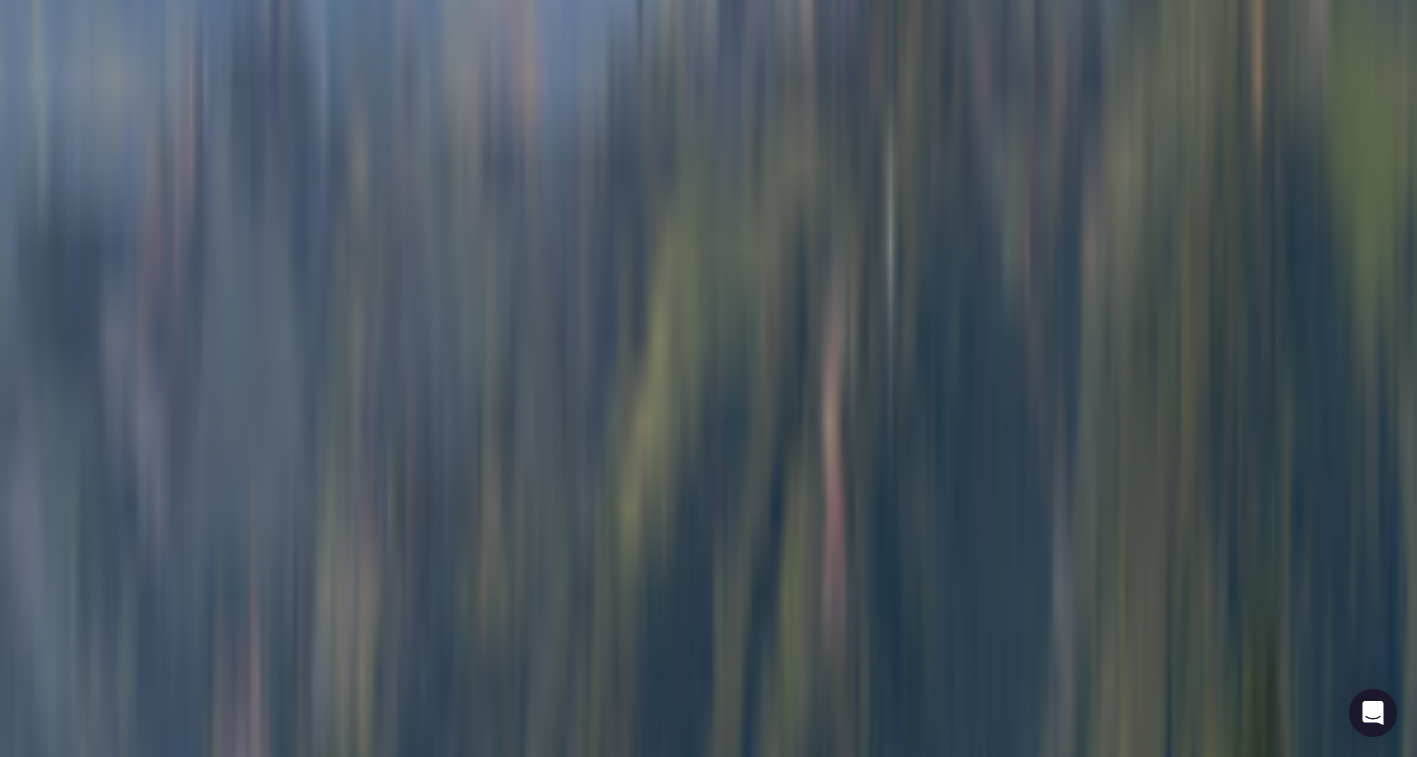 click at bounding box center [625, 5763] 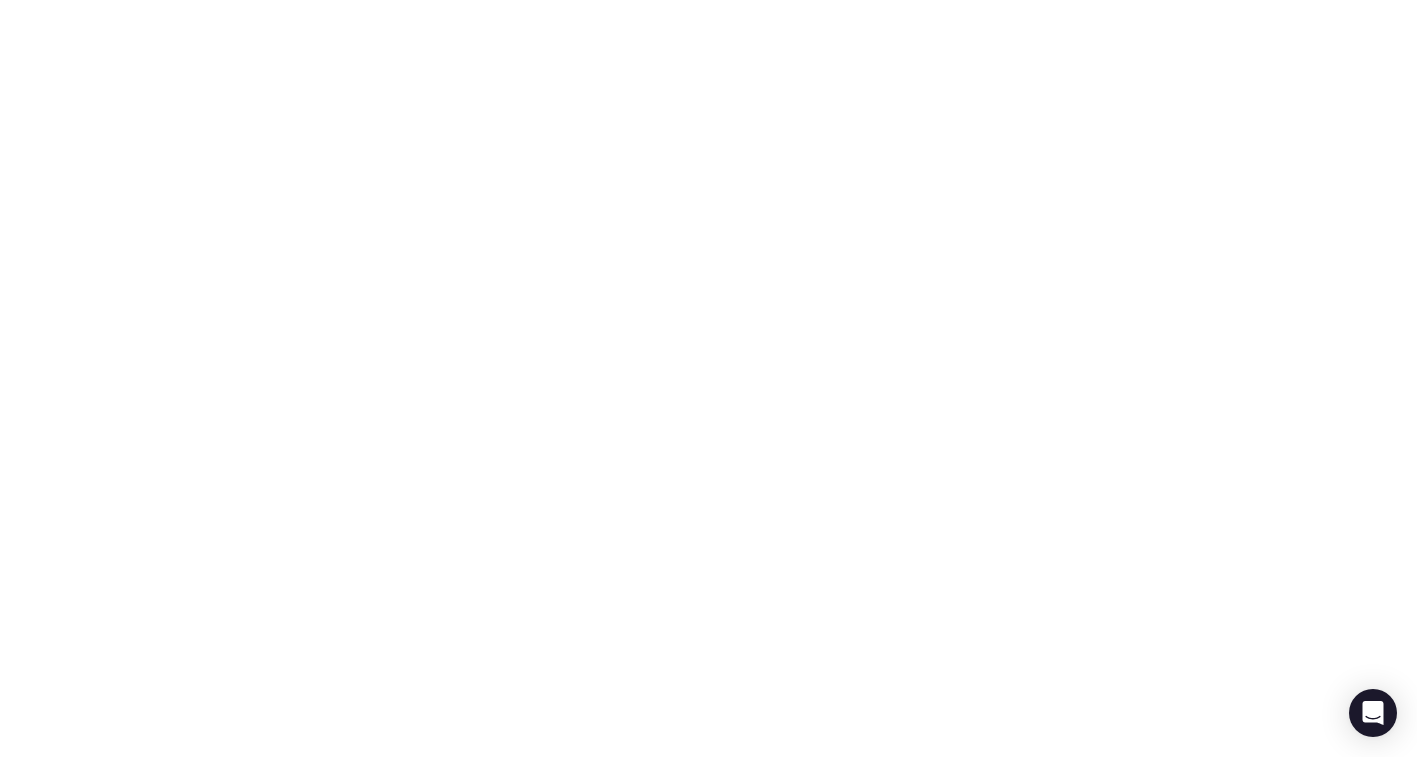 scroll, scrollTop: 0, scrollLeft: 0, axis: both 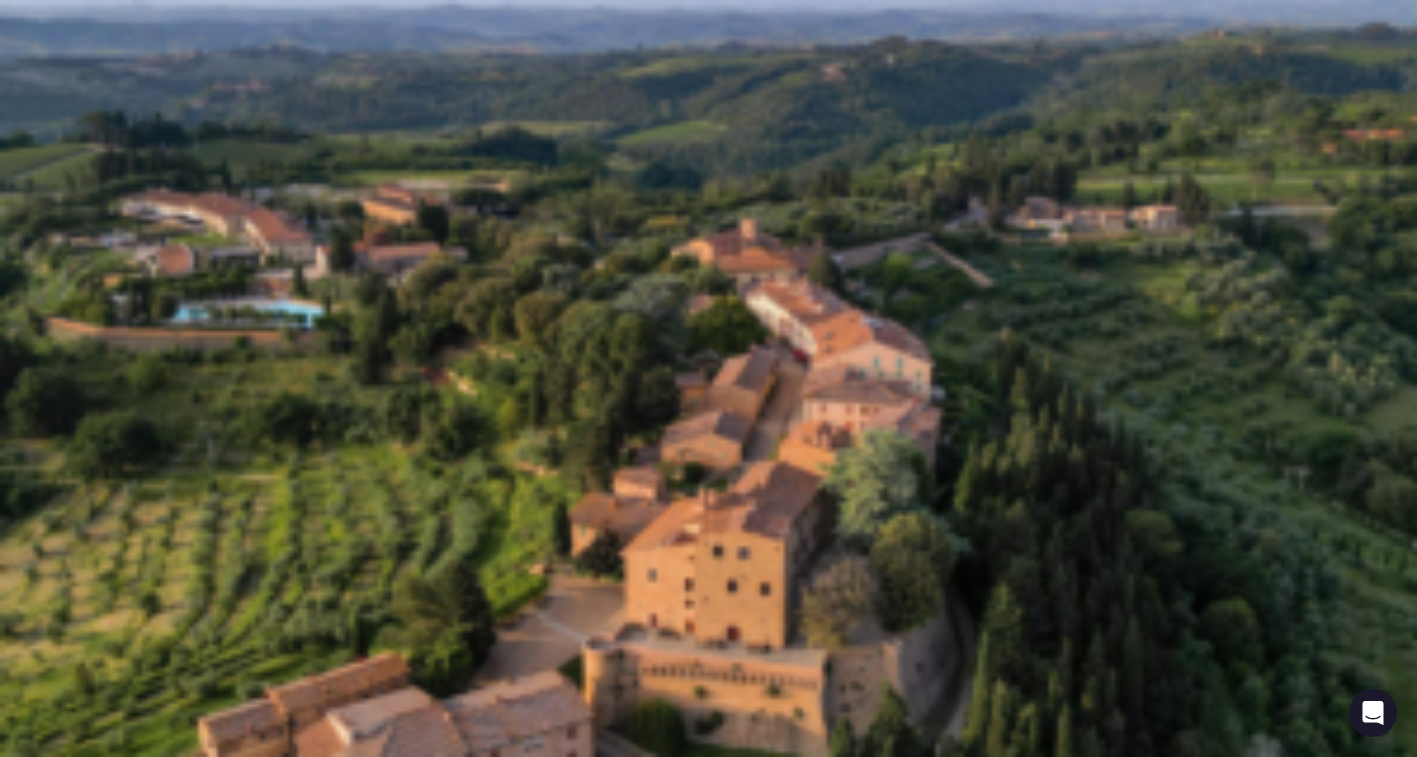 click at bounding box center [79, 467] 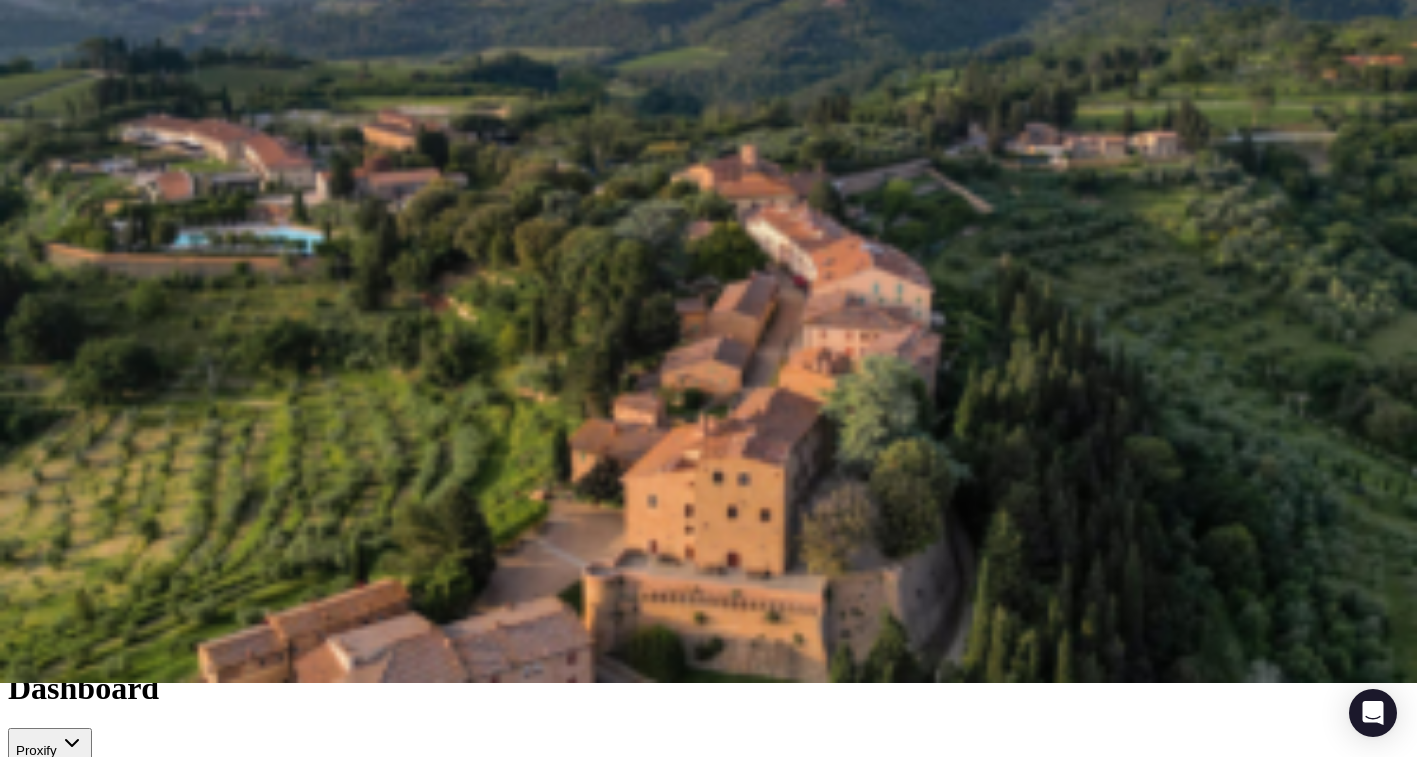 scroll, scrollTop: 271, scrollLeft: 0, axis: vertical 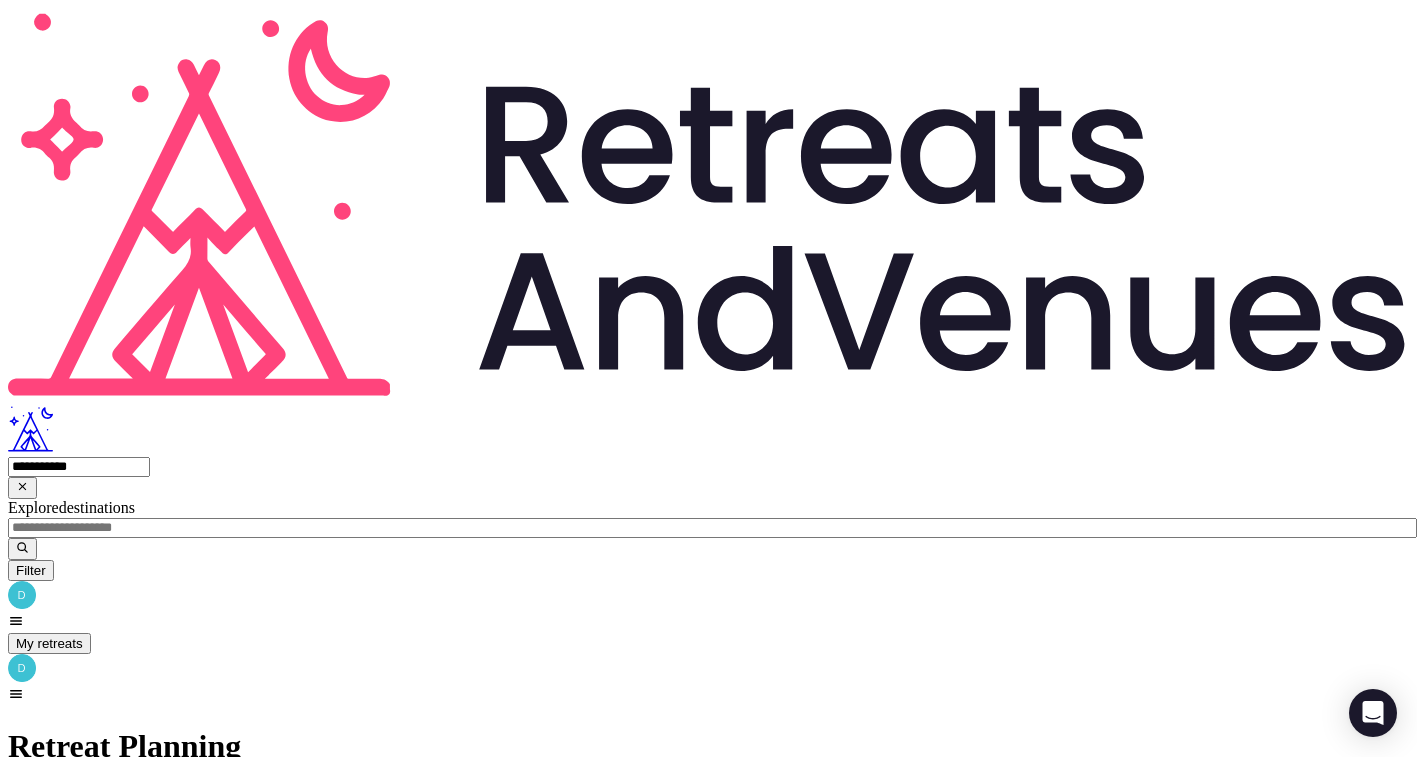 click on "**********" at bounding box center (79, 467) 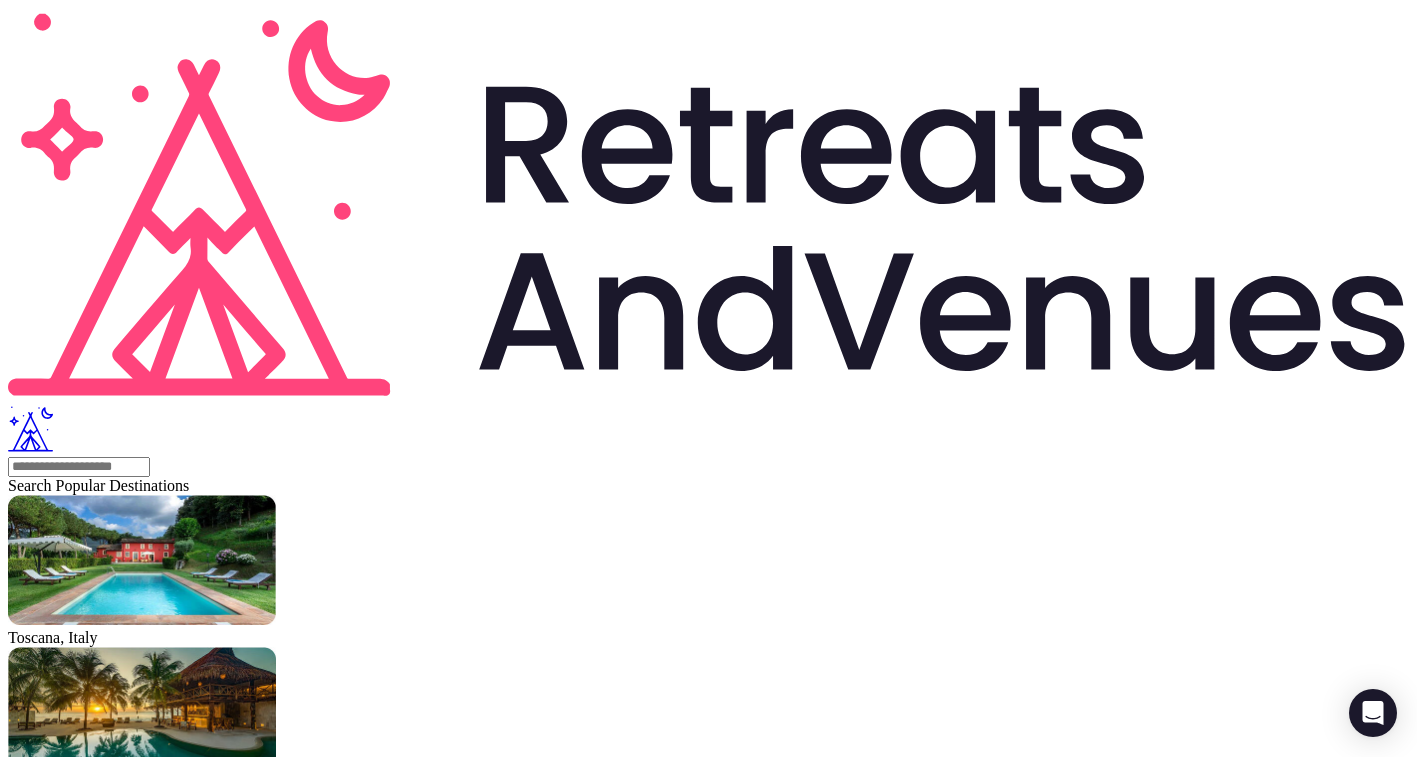 paste on "**********" 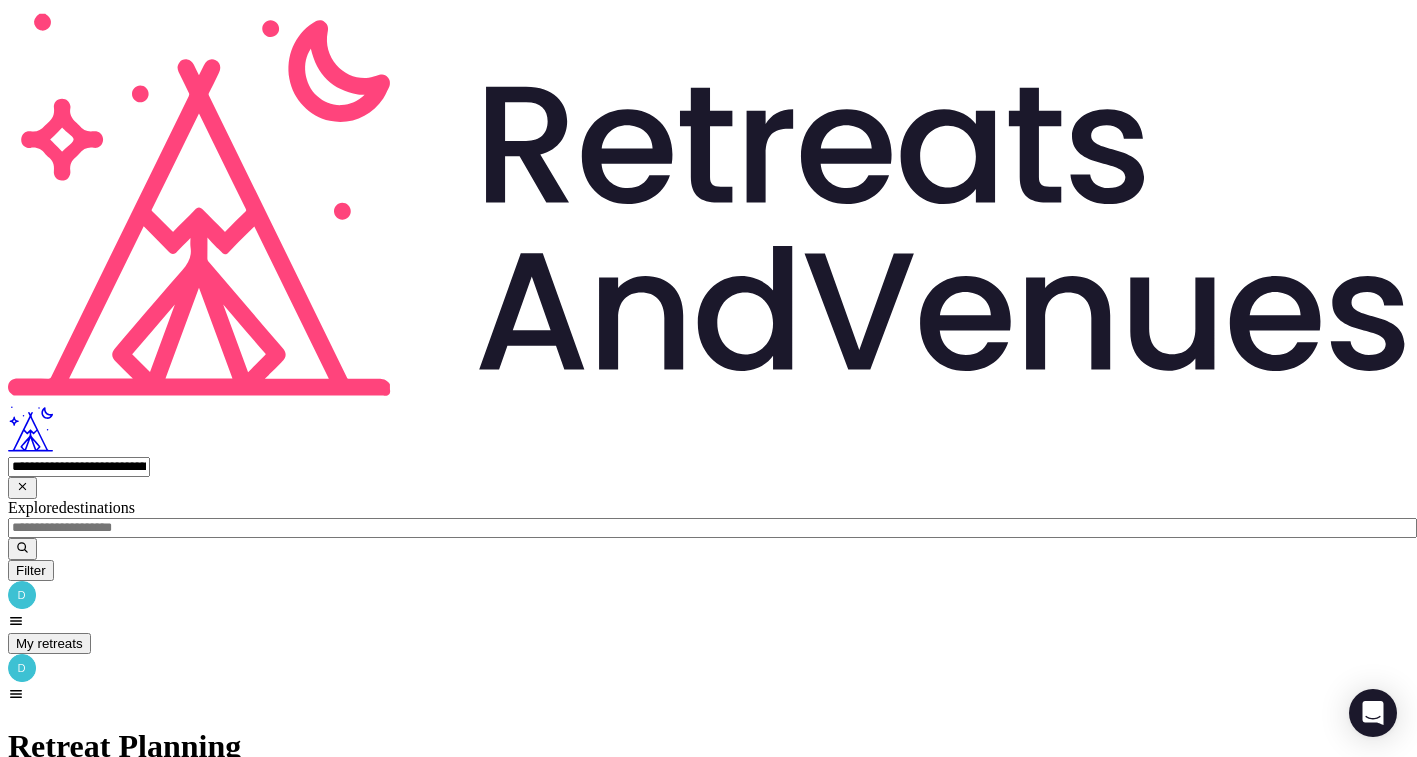 click on "**********" at bounding box center [79, 467] 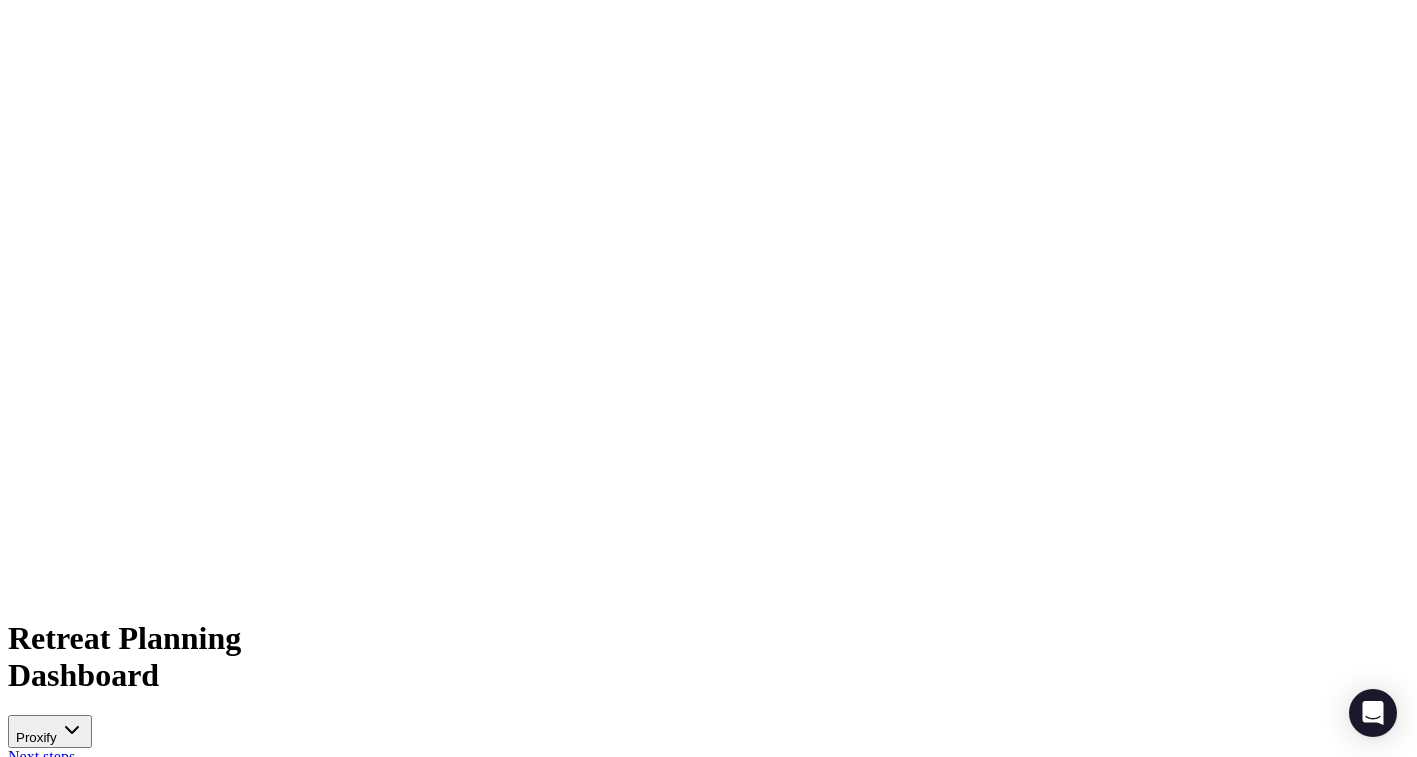 scroll, scrollTop: 1066, scrollLeft: 0, axis: vertical 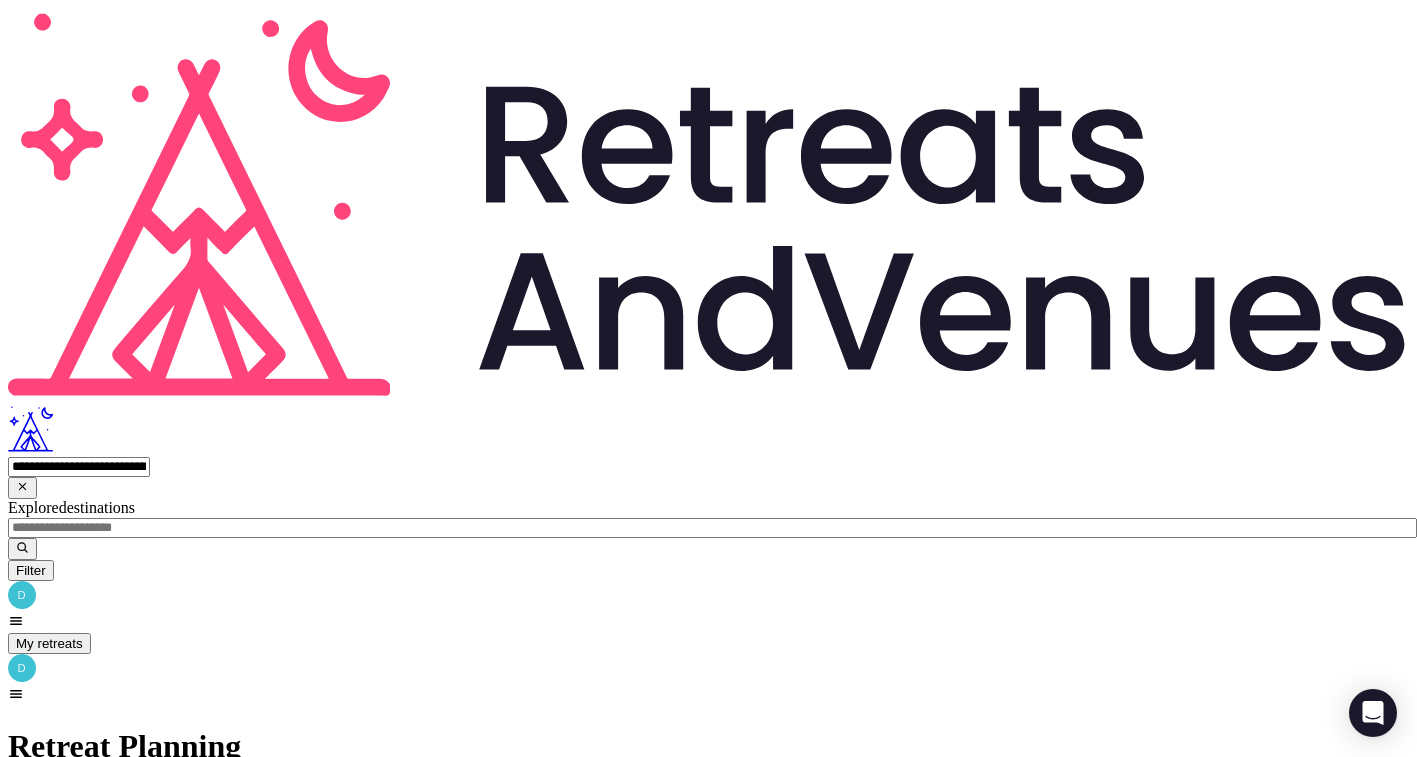 click on "**********" at bounding box center (79, 467) 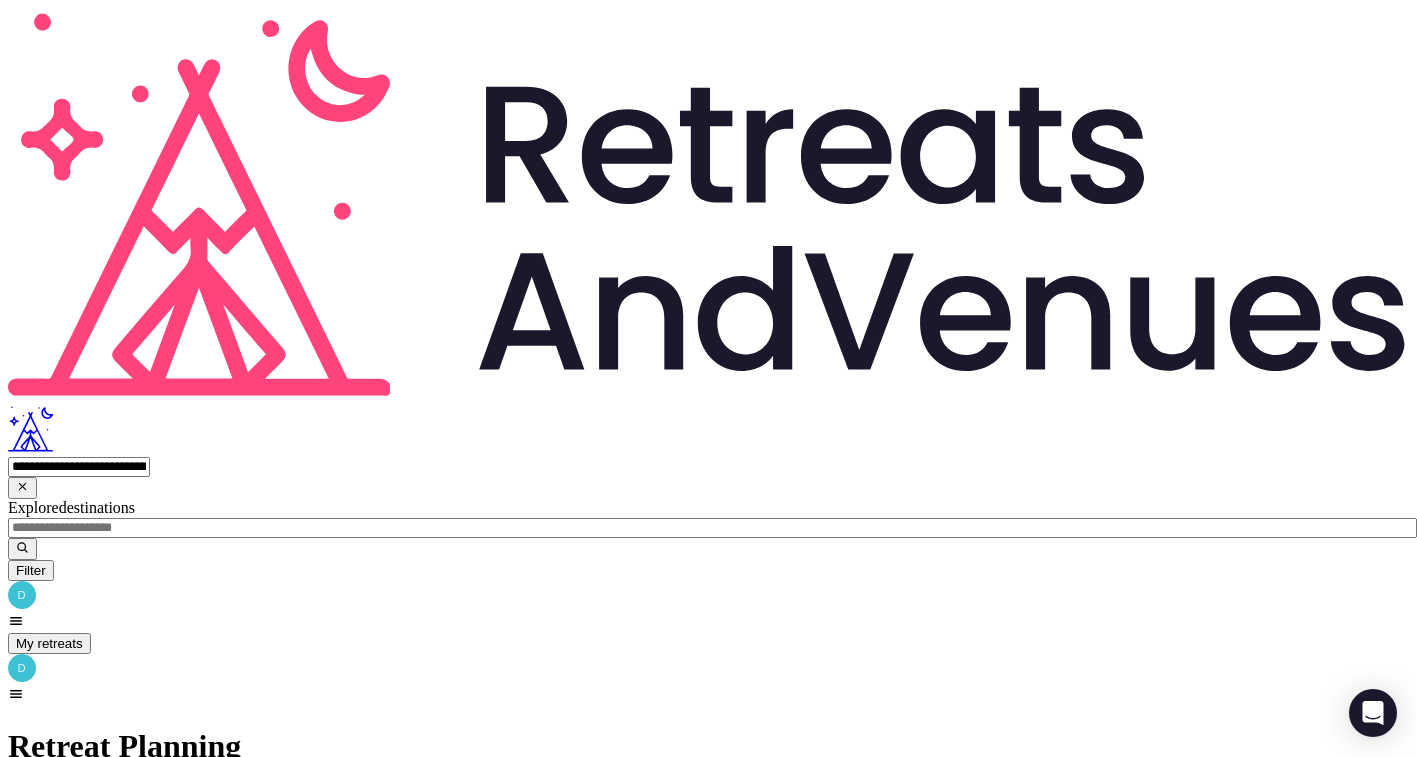 type on "**********" 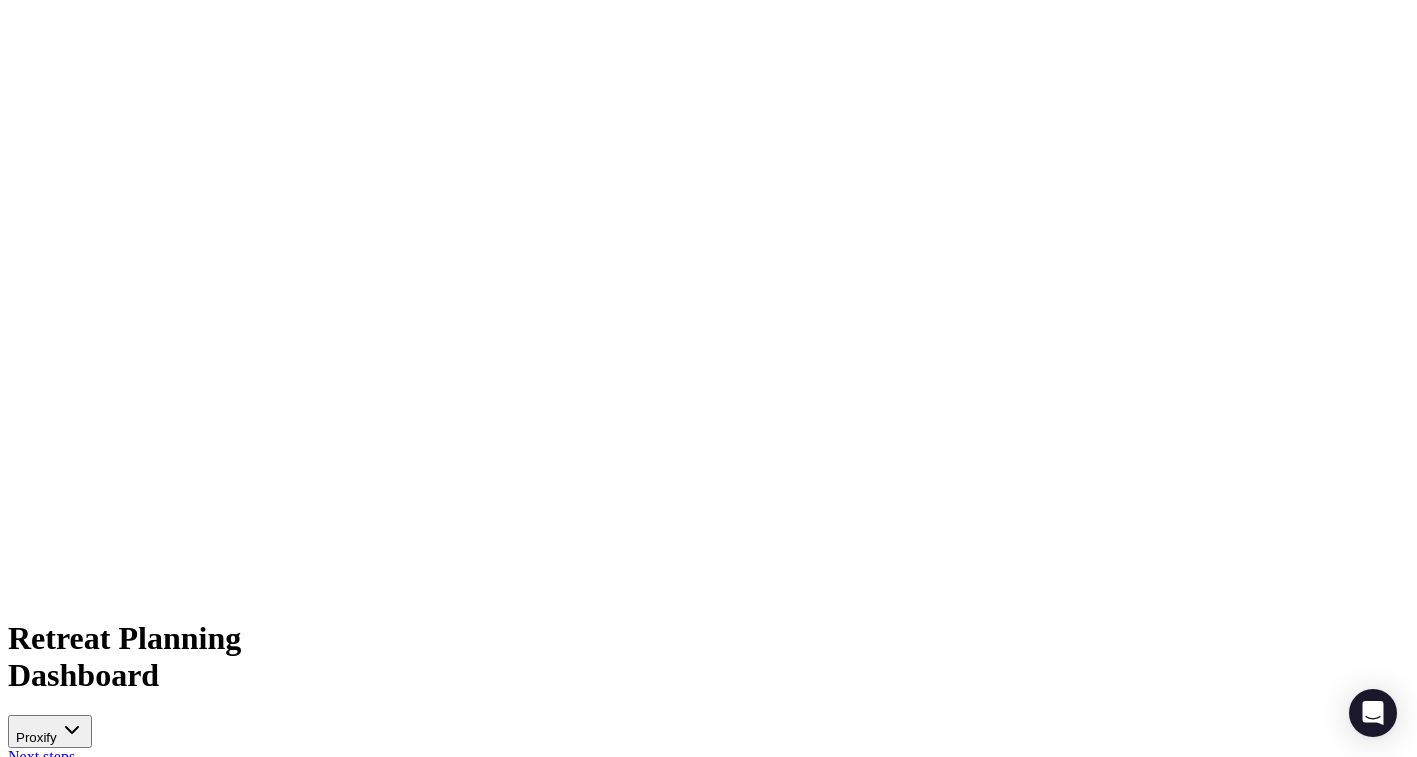 scroll, scrollTop: 0, scrollLeft: 0, axis: both 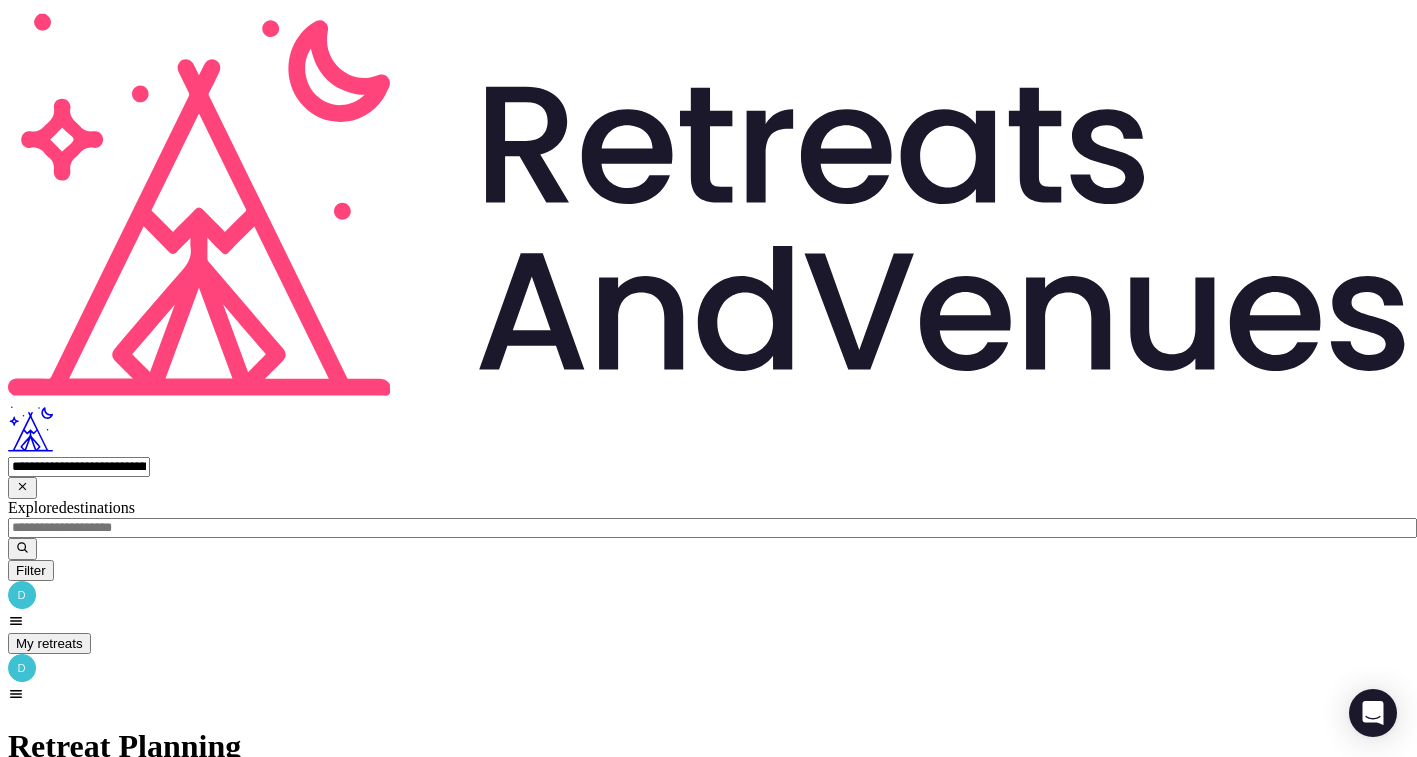 click on "**********" at bounding box center [79, 467] 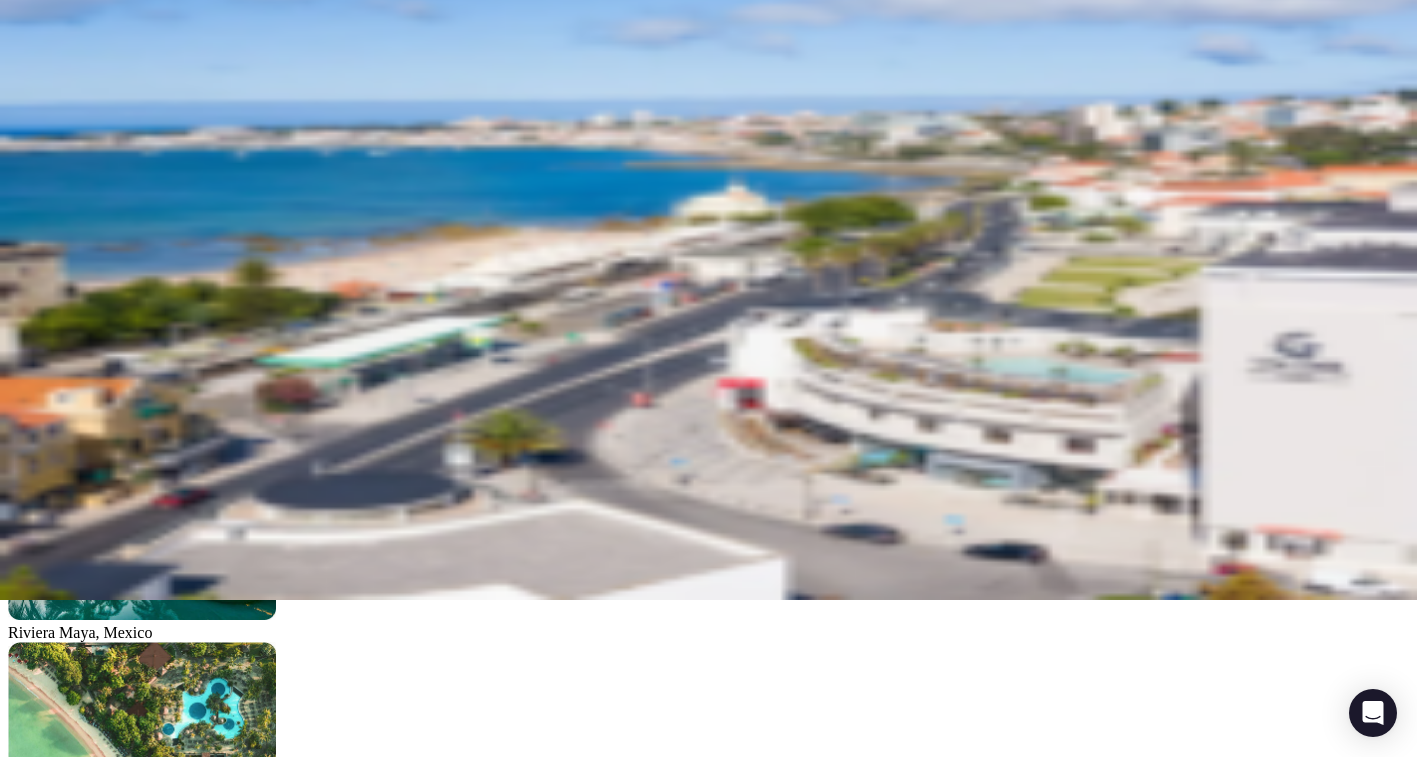 scroll, scrollTop: 154, scrollLeft: 0, axis: vertical 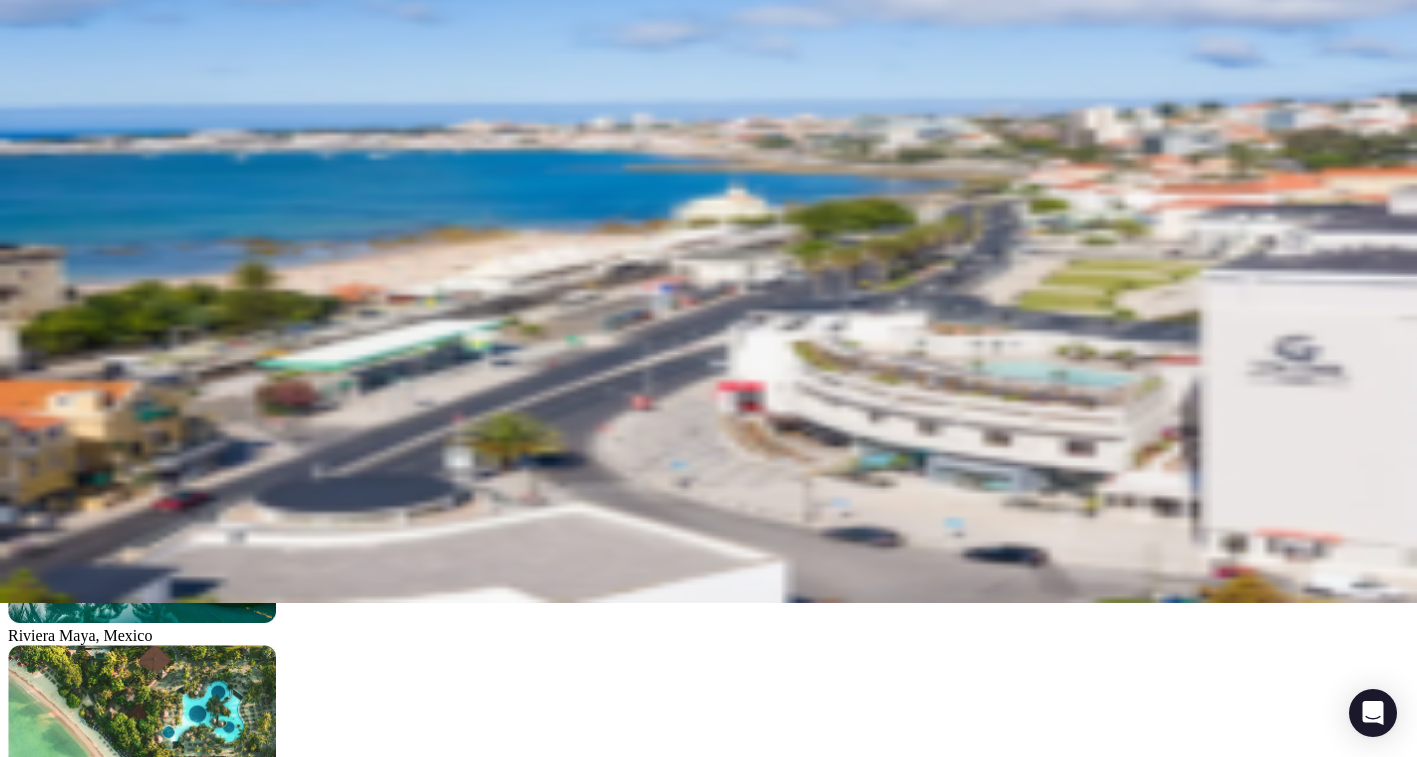 click on "Proxify 2026" at bounding box center [137, 2661] 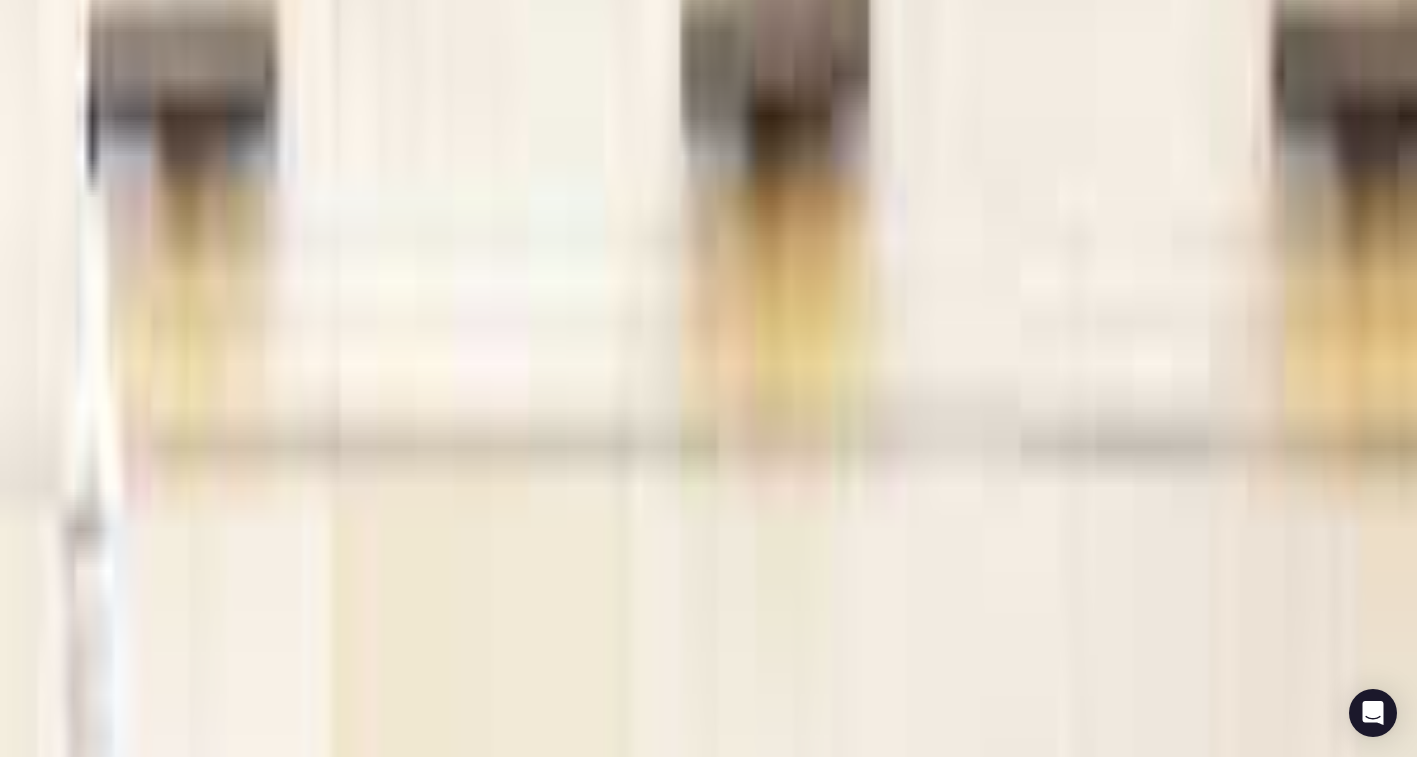 drag, startPoint x: 588, startPoint y: 167, endPoint x: 357, endPoint y: 172, distance: 231.05411 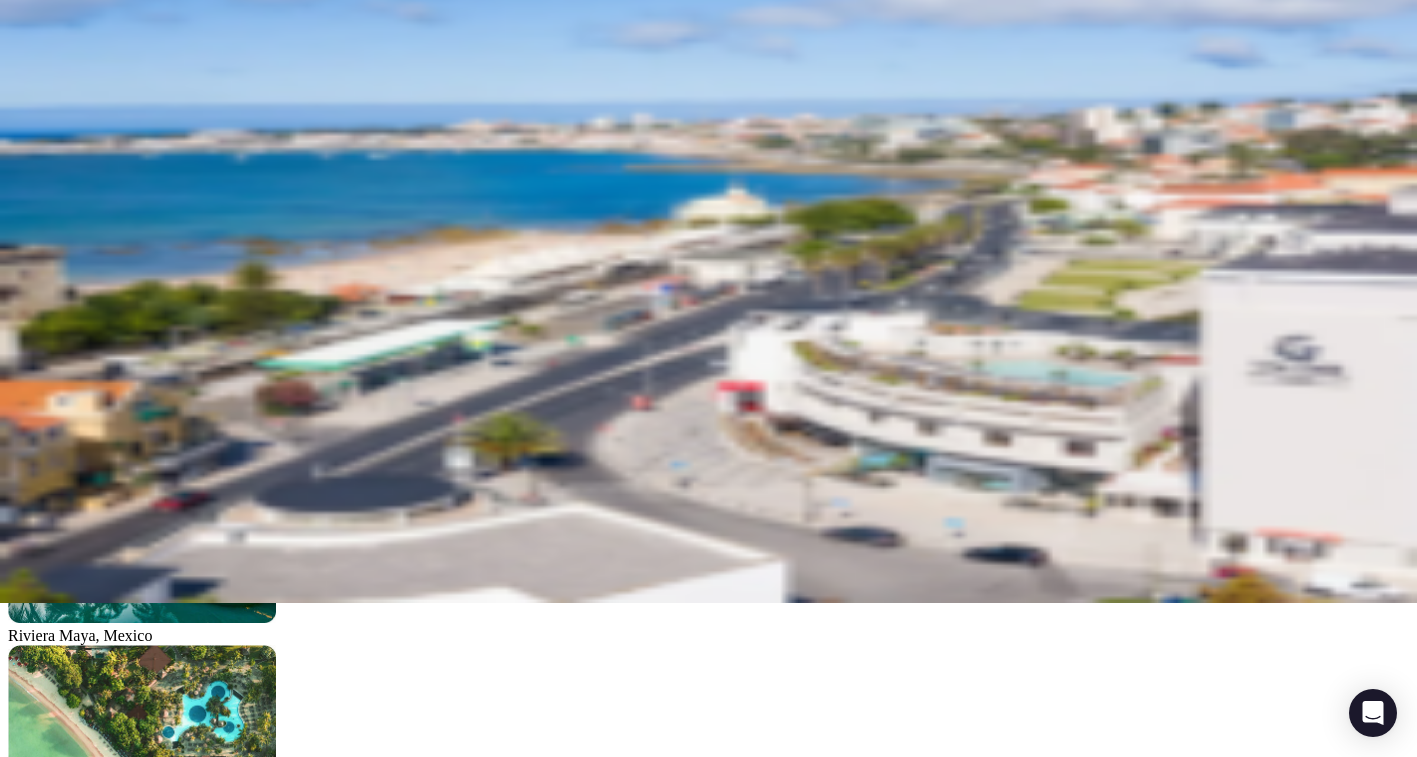 click at bounding box center [728, 2567] 